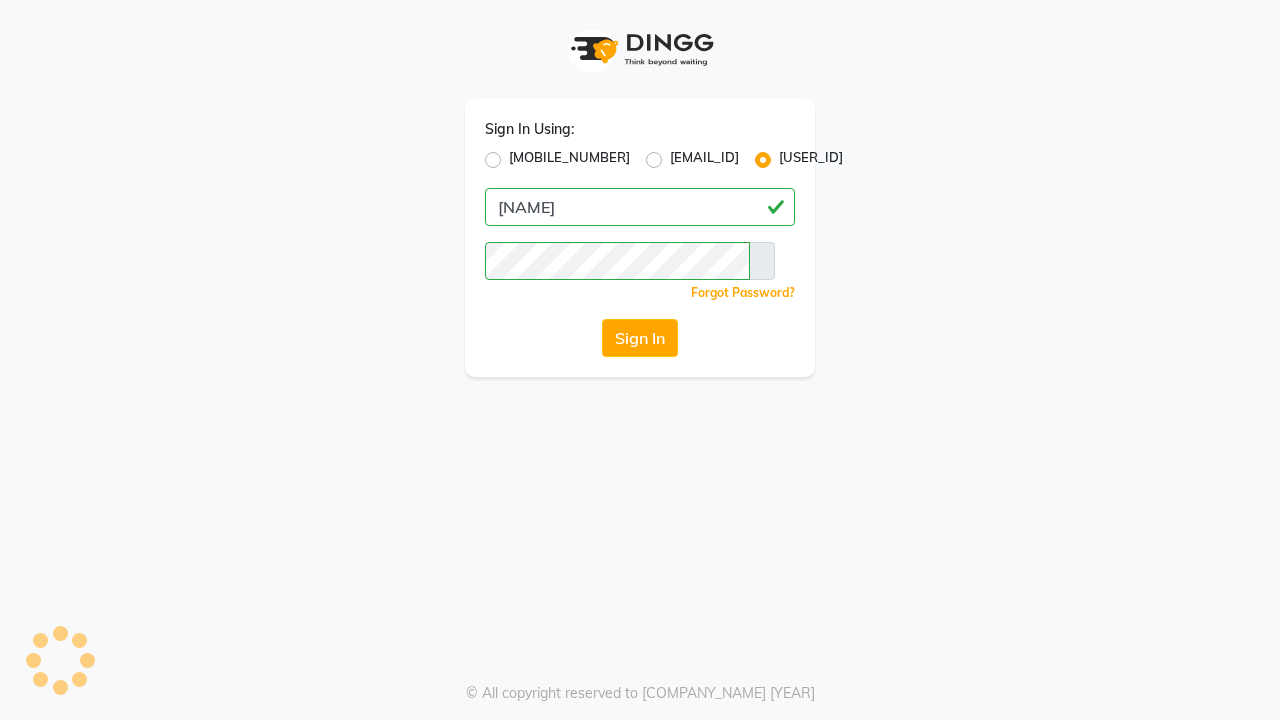 scroll, scrollTop: 0, scrollLeft: 0, axis: both 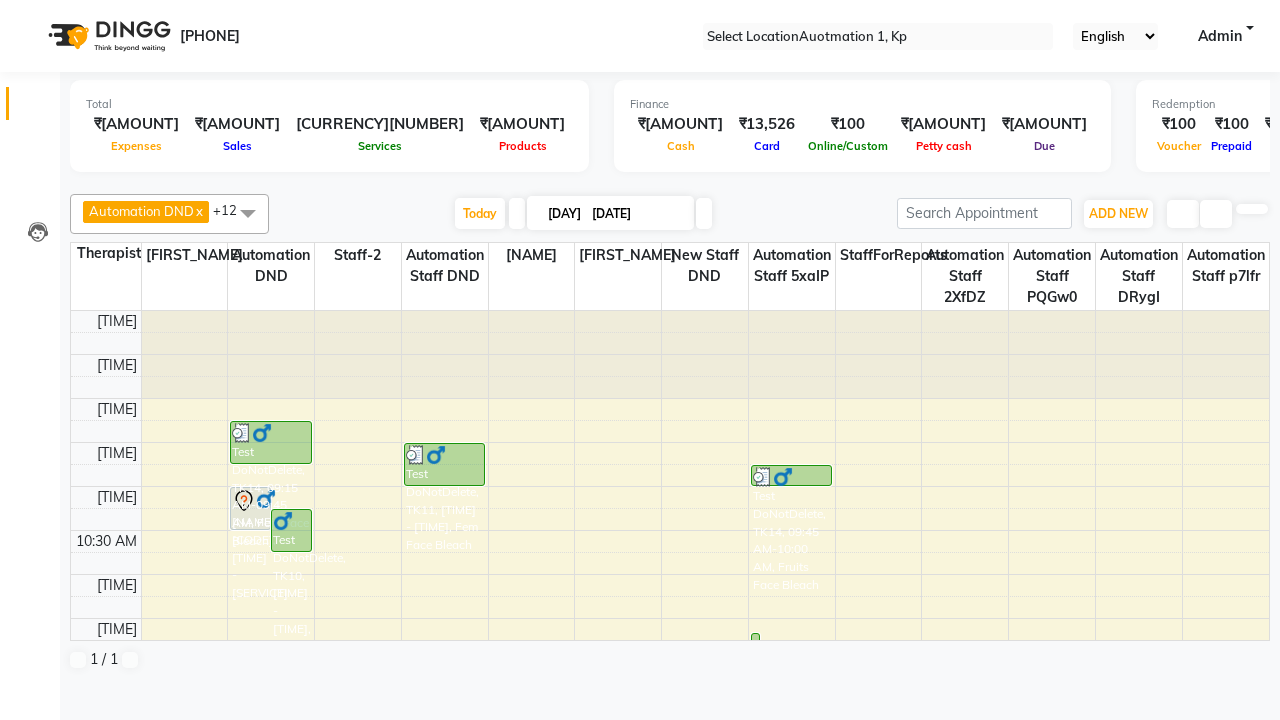 click at bounding box center (31, 8) 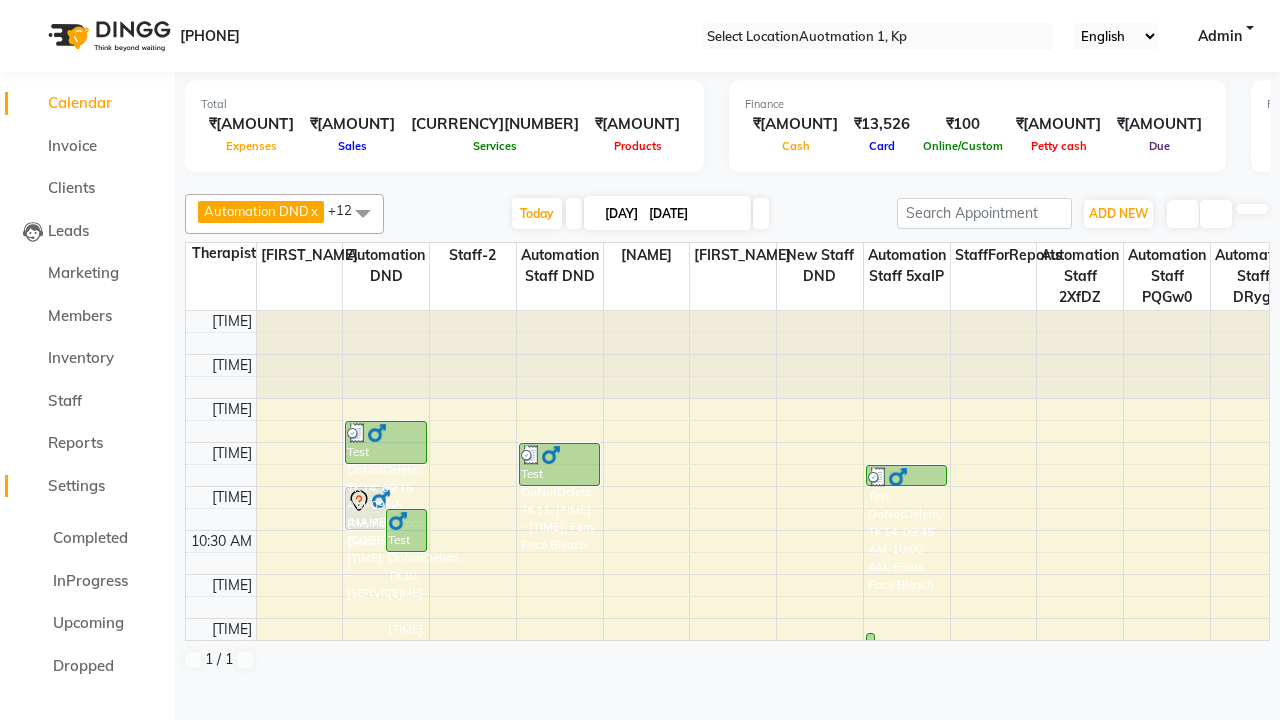 click on "Settings" at bounding box center [76, 485] 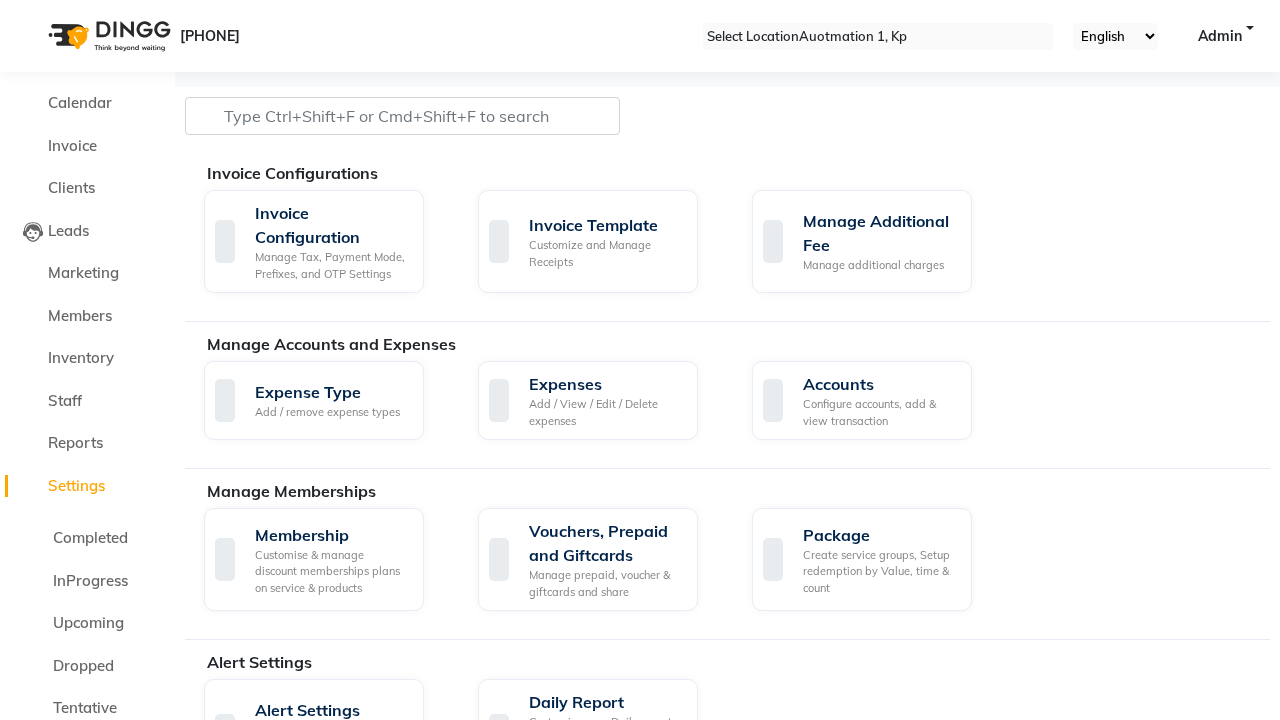 click on "Manage reset opening cash, change password." at bounding box center [879, 1750] 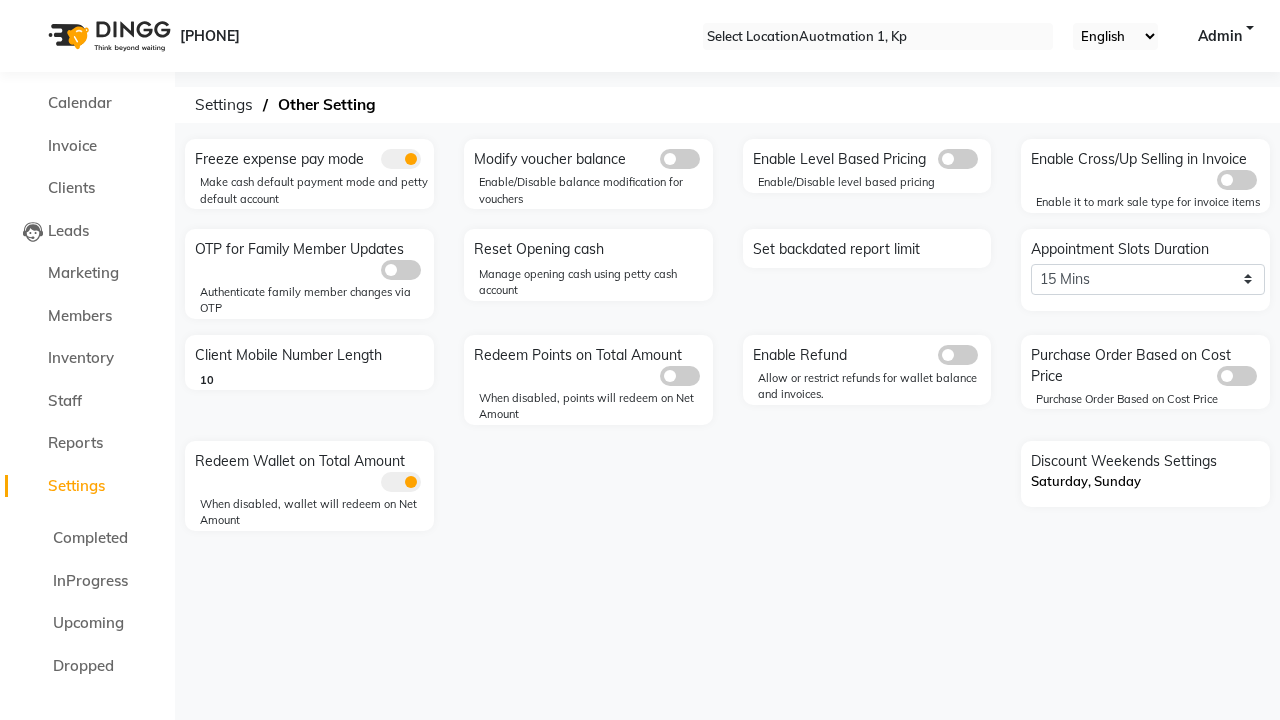 click at bounding box center [401, 159] 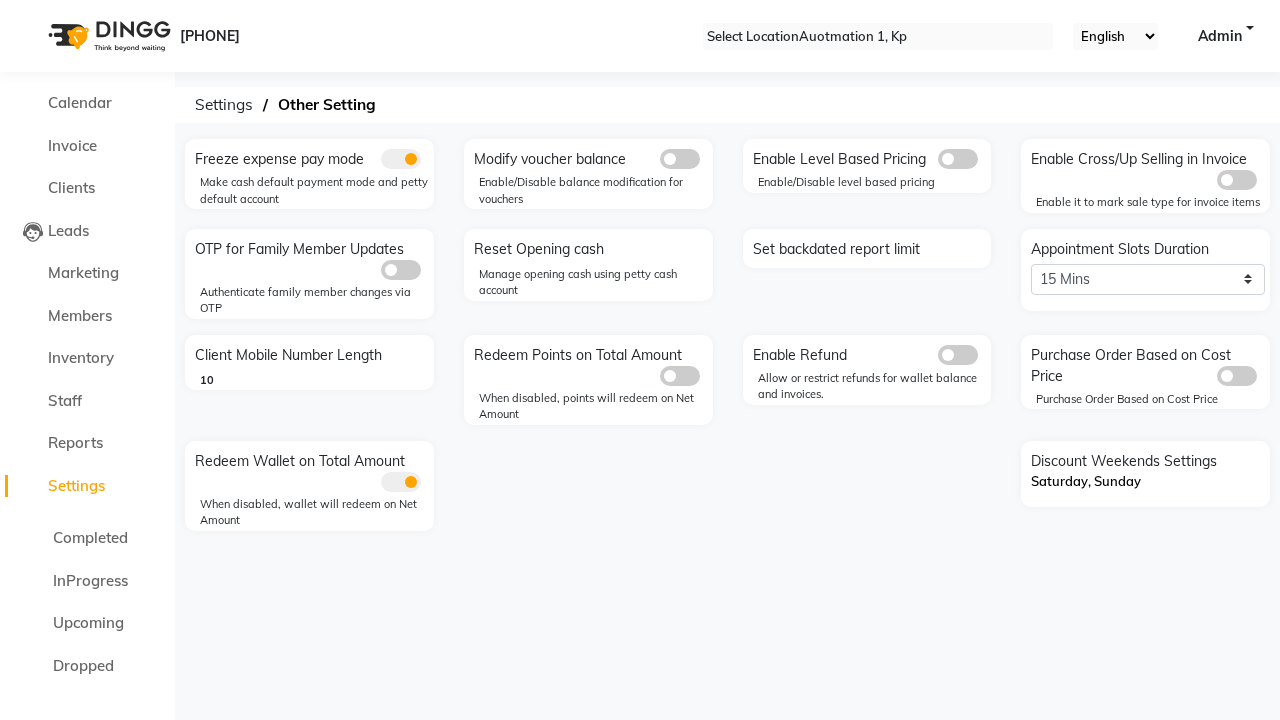 click at bounding box center [381, 164] 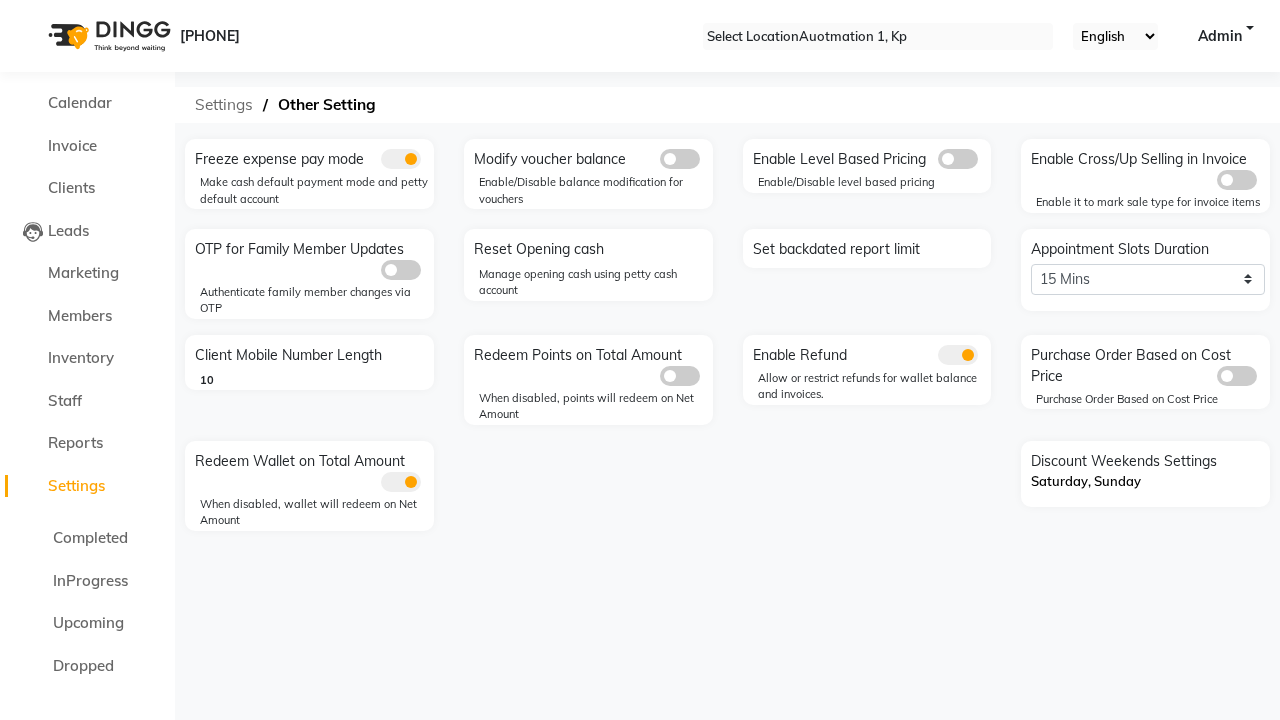 click on "Settings" at bounding box center (224, 105) 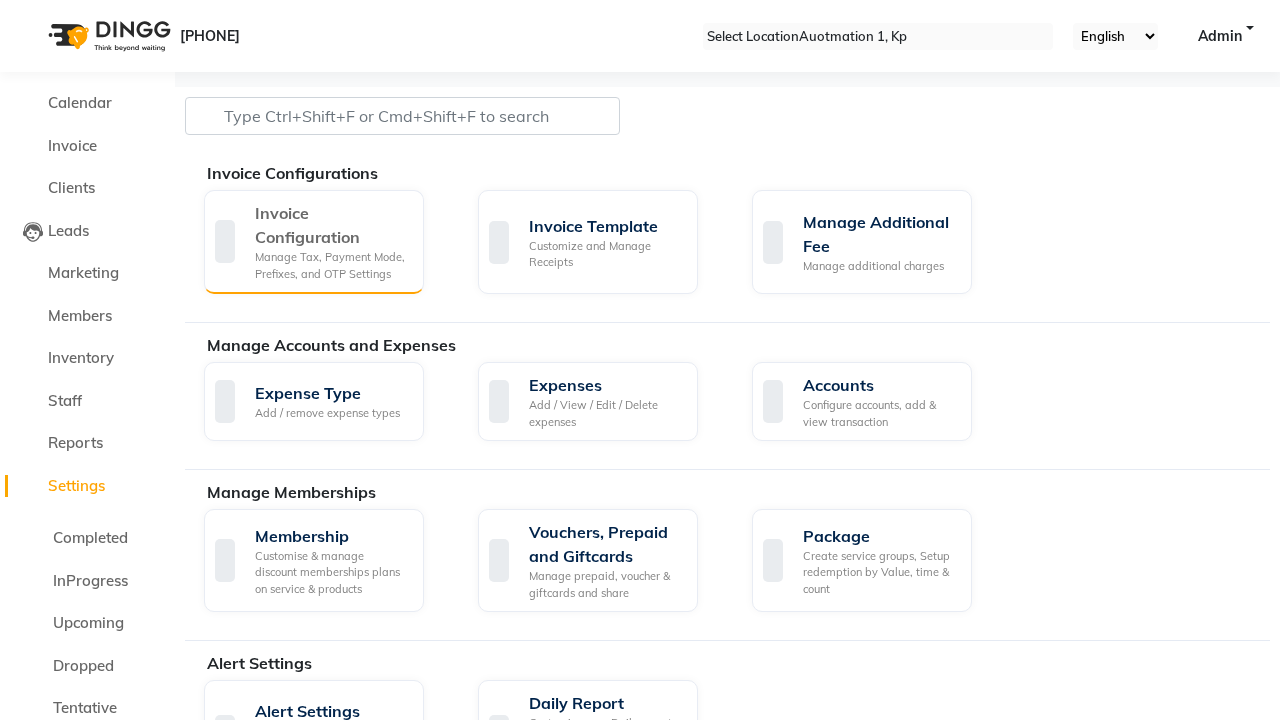 click on "Manage Tax, Payment Mode, Prefixes, and OTP Settings" at bounding box center [331, 265] 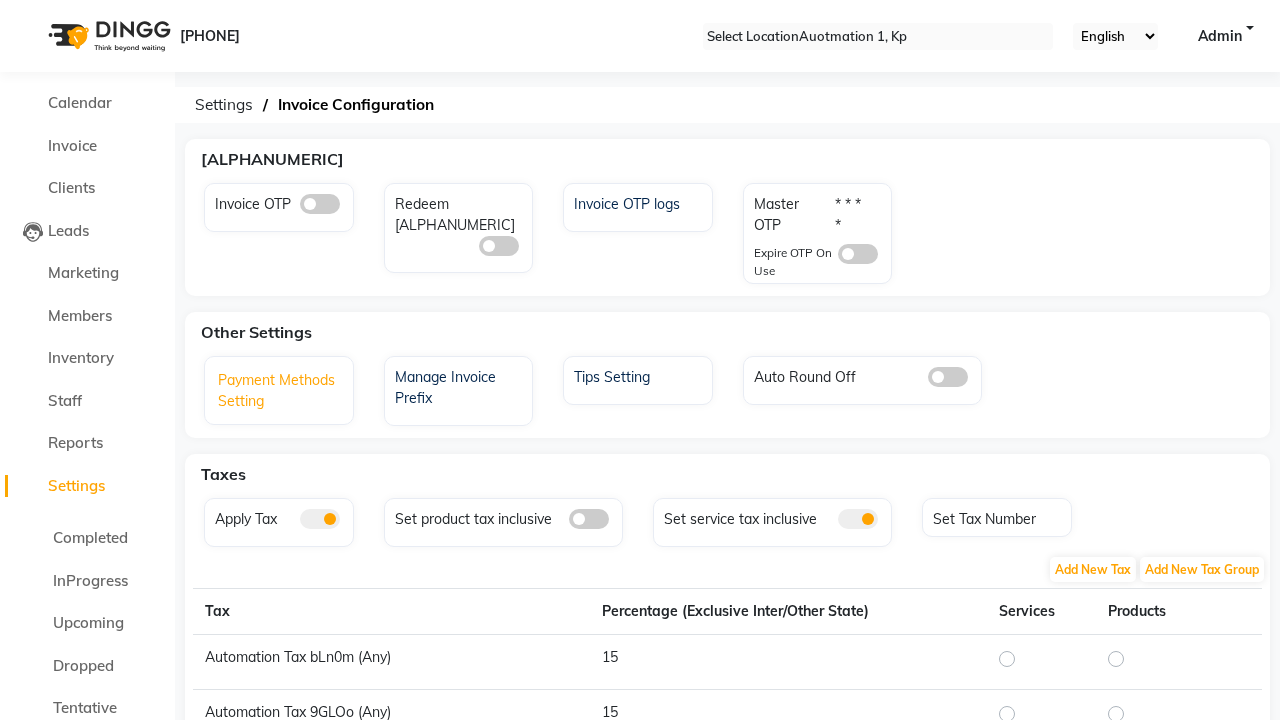 click on "Payment Methods Setting" at bounding box center [281, 393] 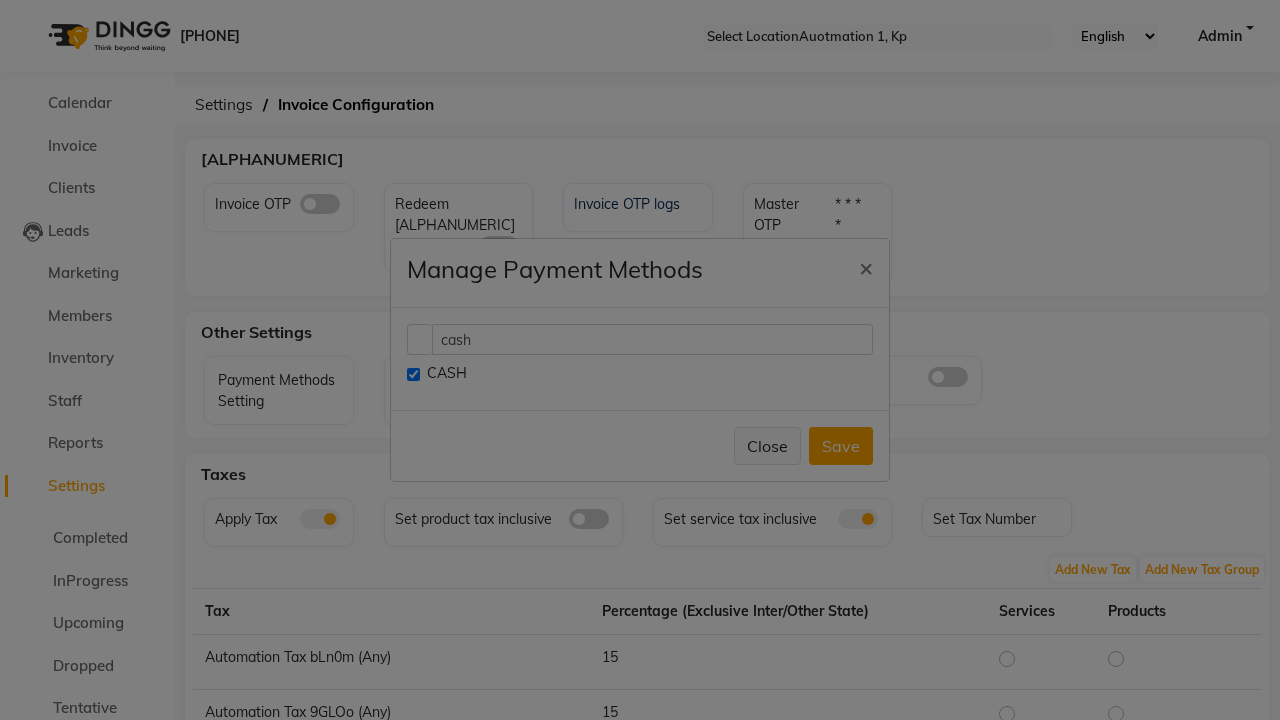 type on "cash" 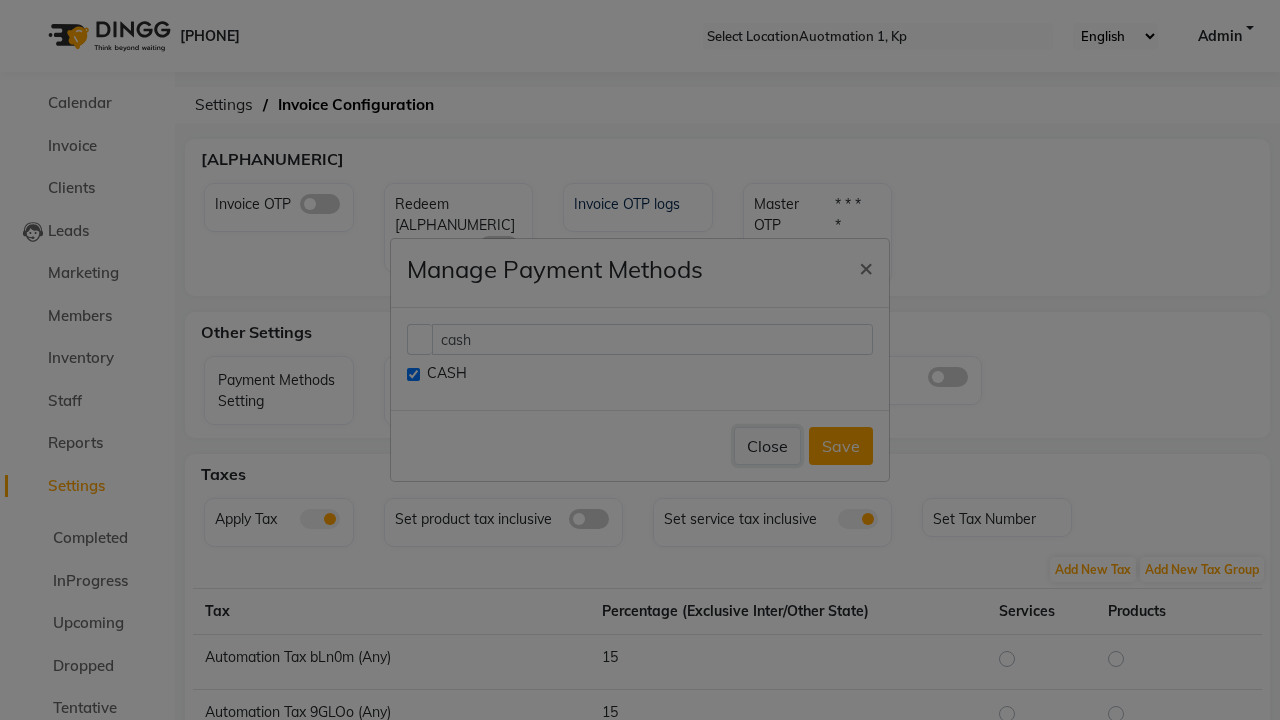 click on "Close" at bounding box center (767, 446) 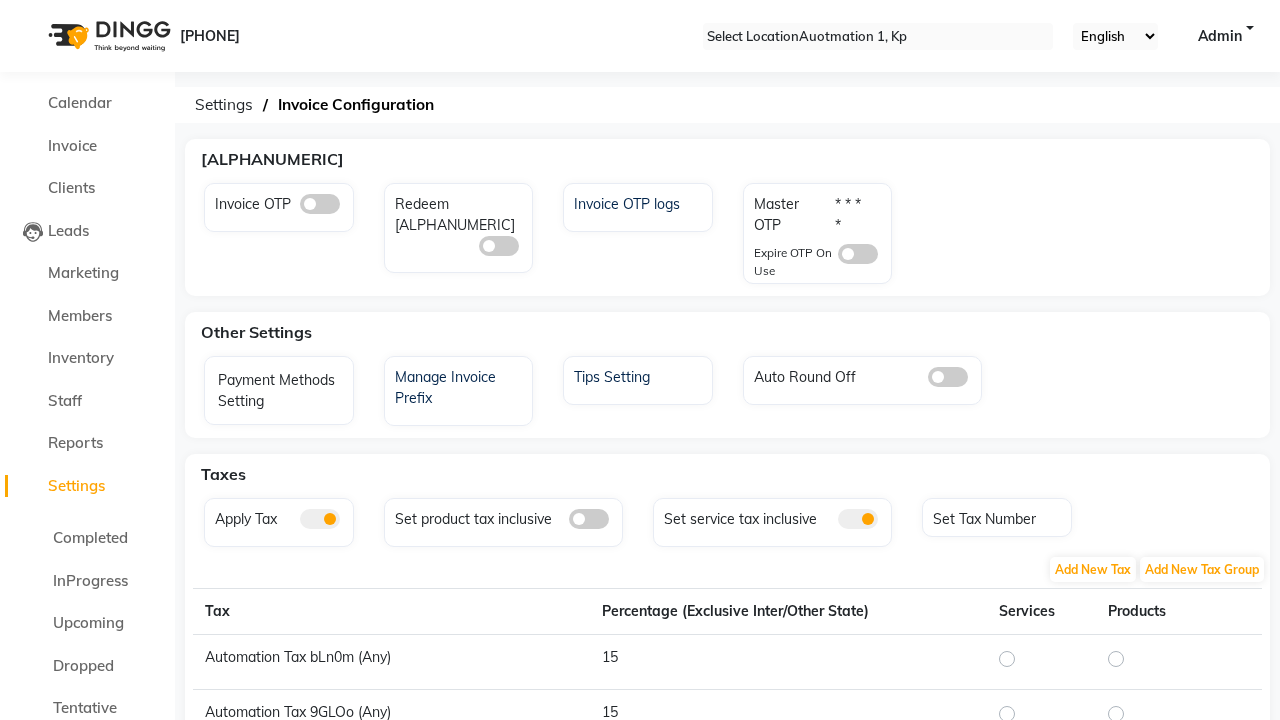 click at bounding box center [31, 8] 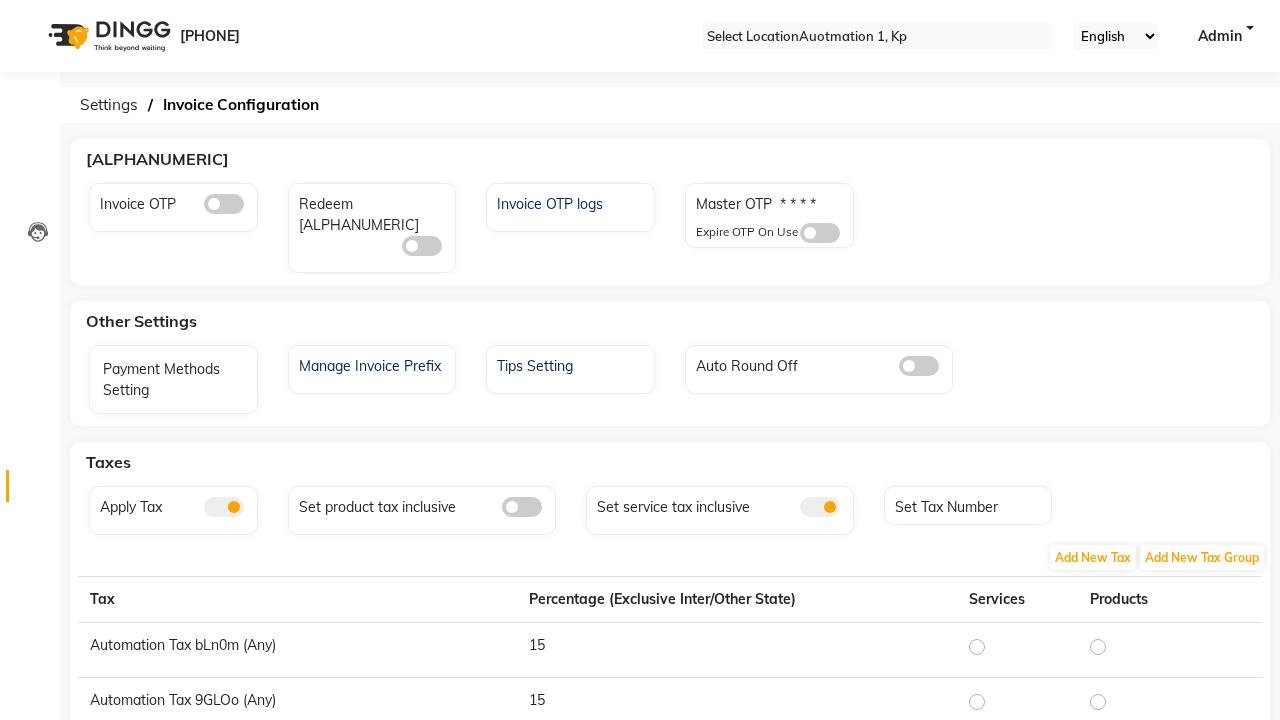 scroll, scrollTop: 8, scrollLeft: 0, axis: vertical 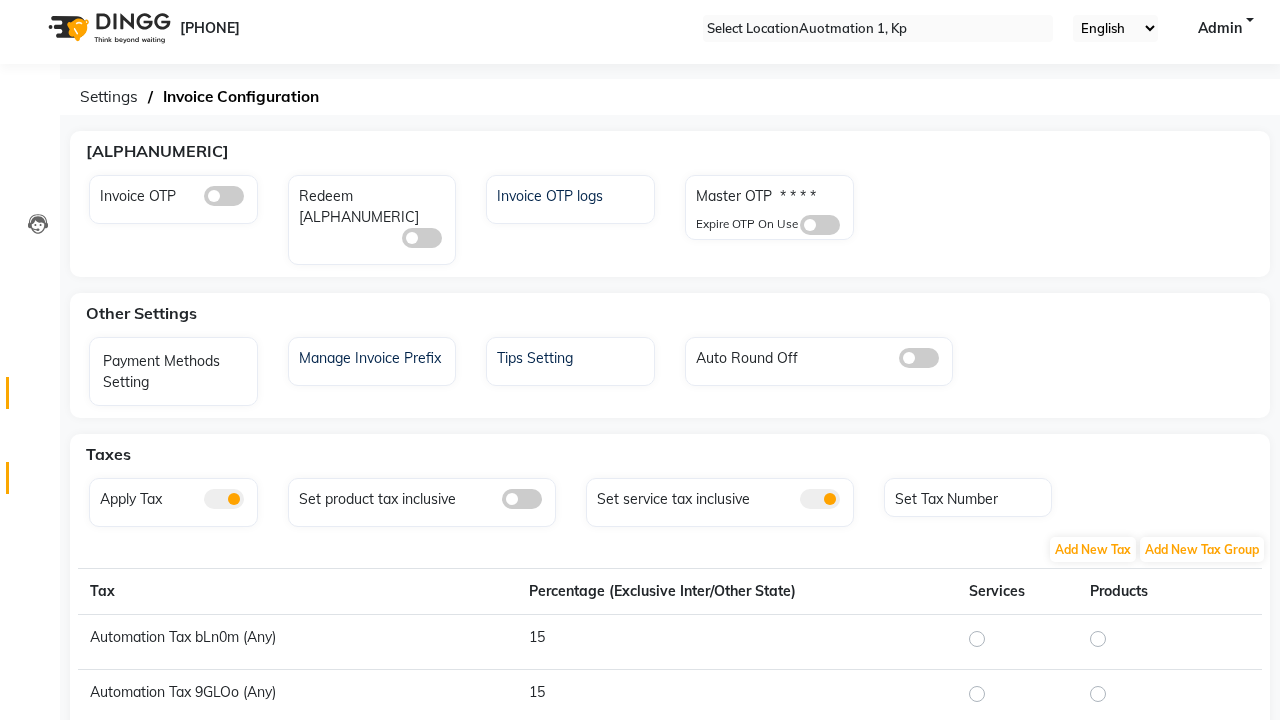 click at bounding box center [37, 398] 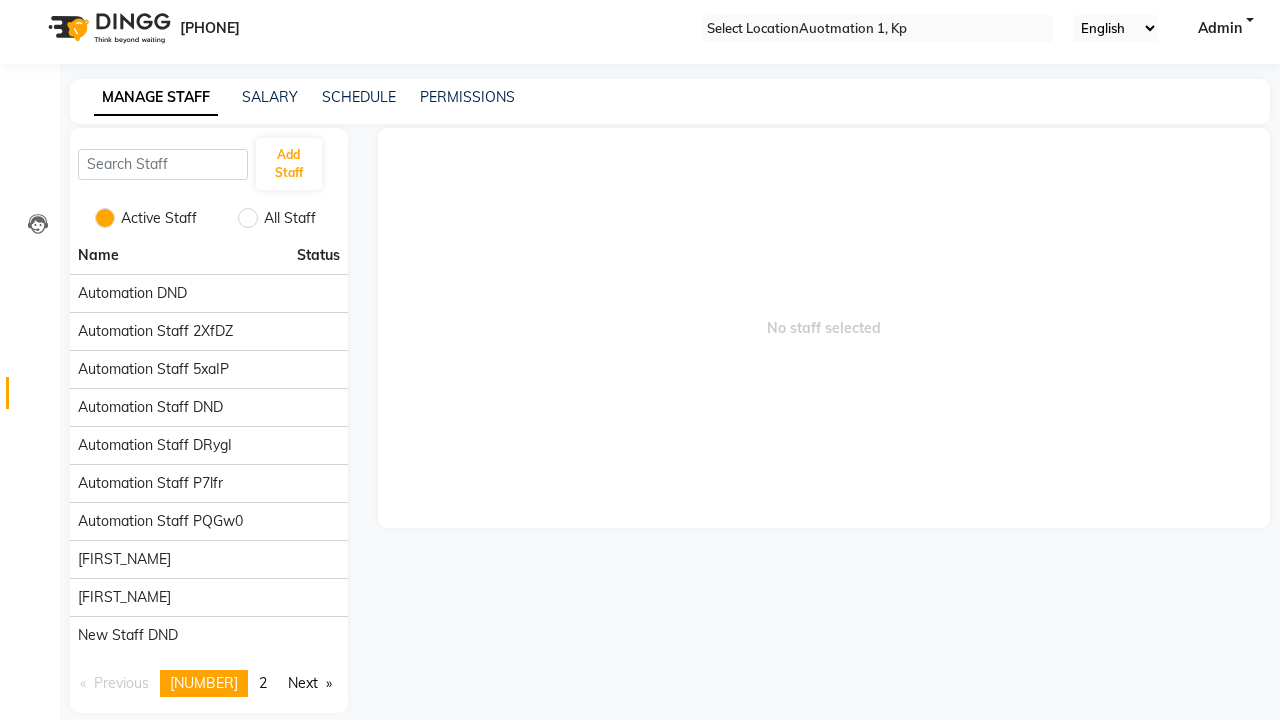 scroll, scrollTop: 0, scrollLeft: 0, axis: both 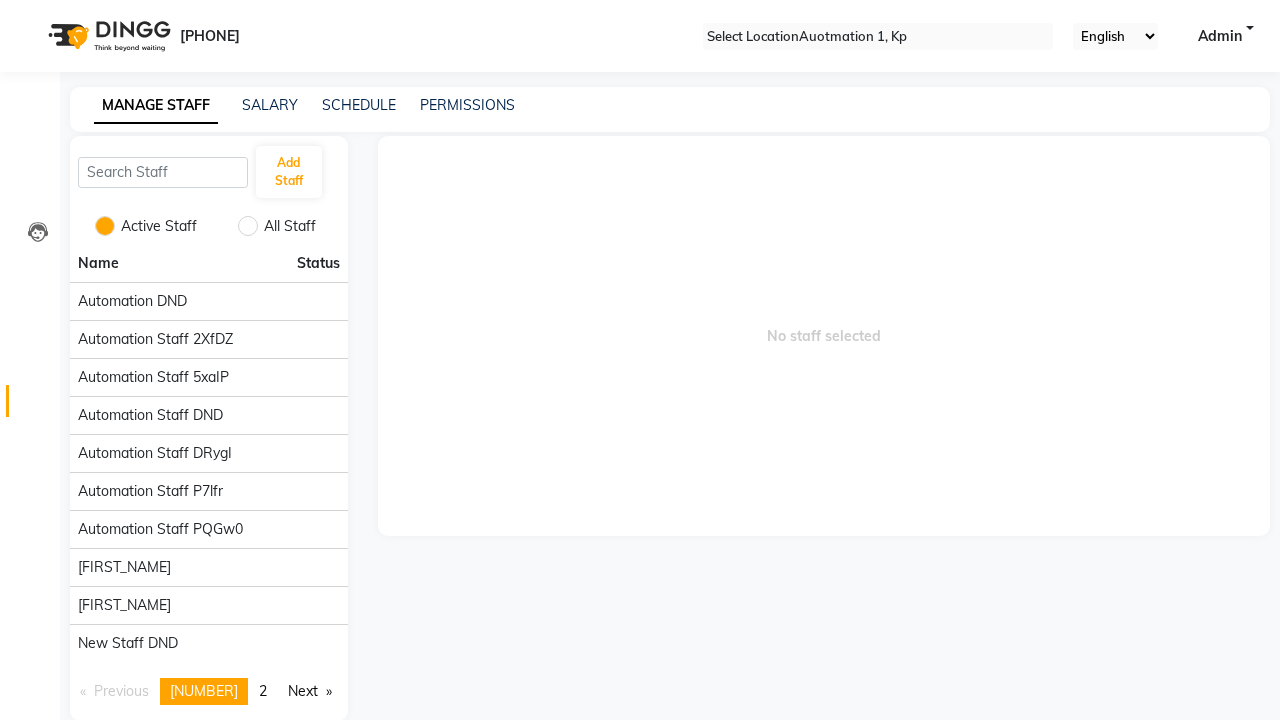 click at bounding box center (31, 8) 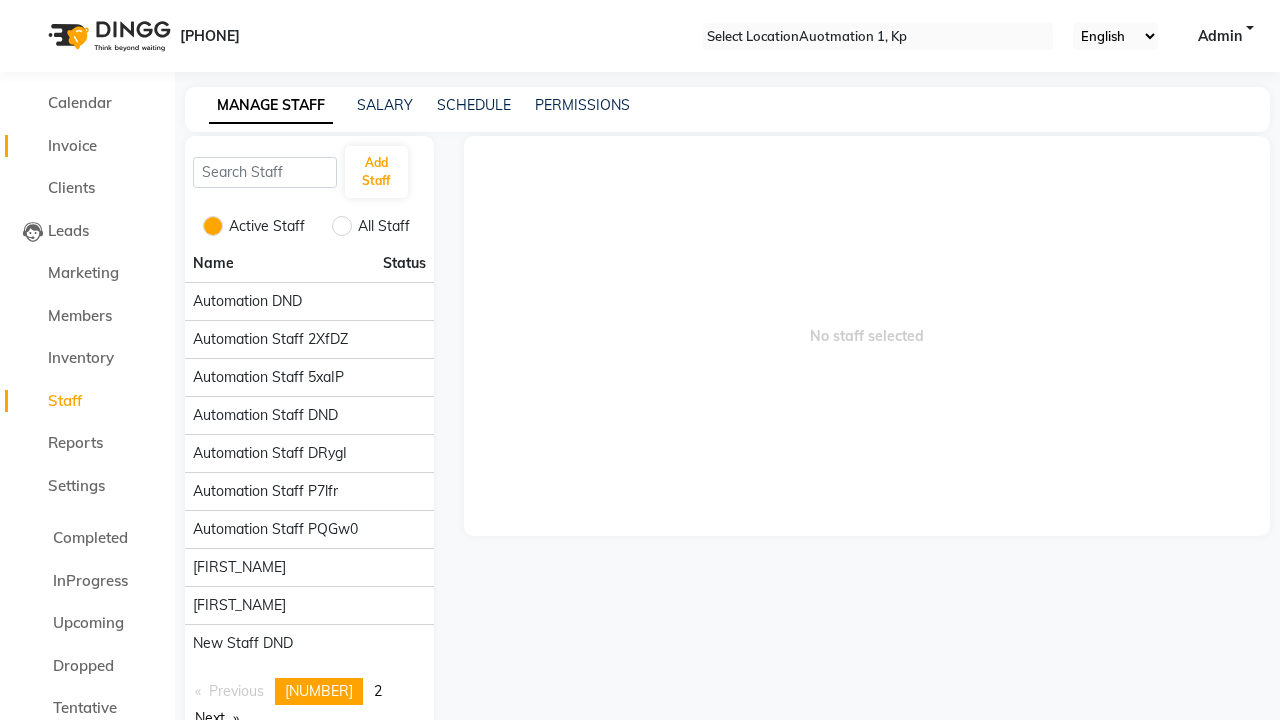 click on "Invoice" at bounding box center (72, 145) 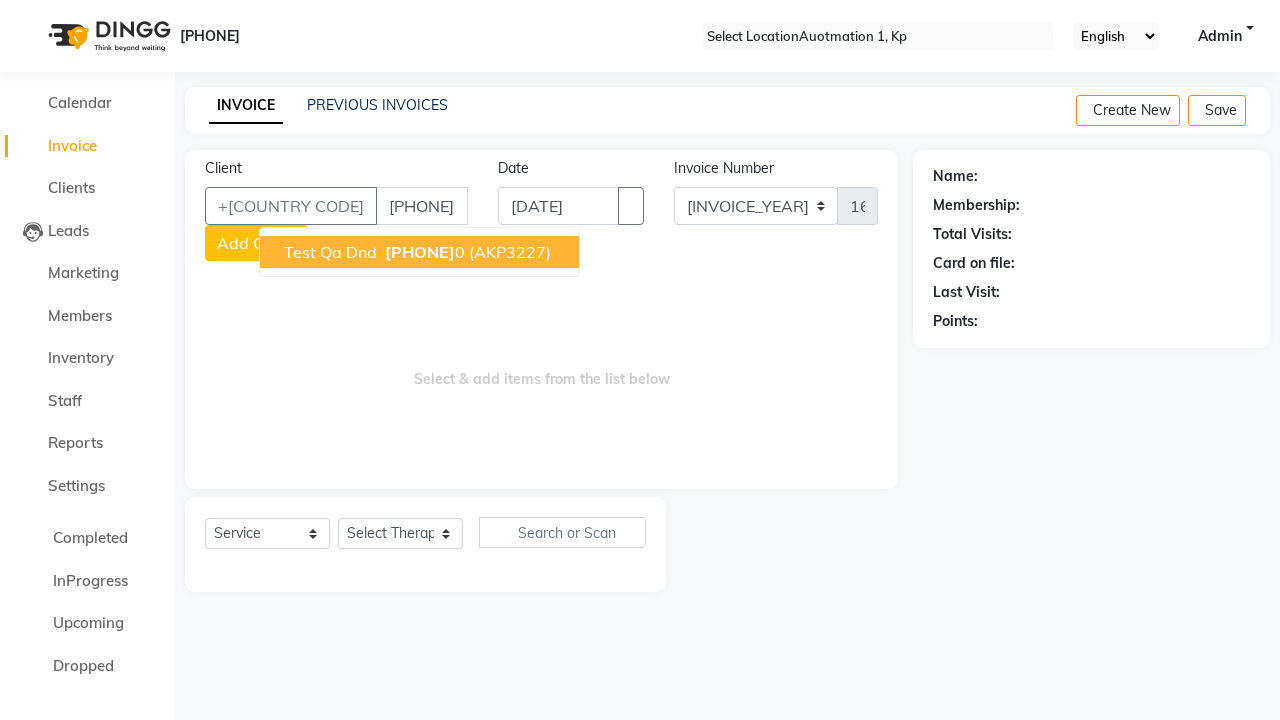 click on "[PHONE]" at bounding box center [420, 252] 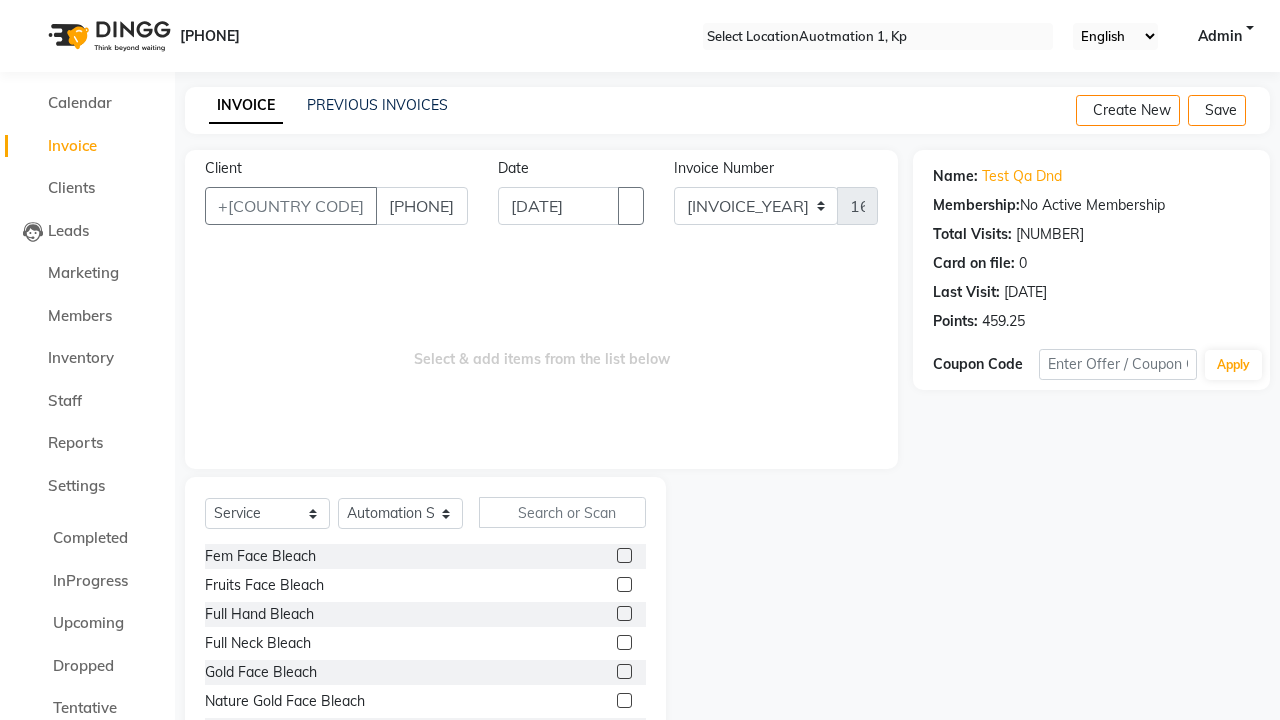 click at bounding box center [624, 584] 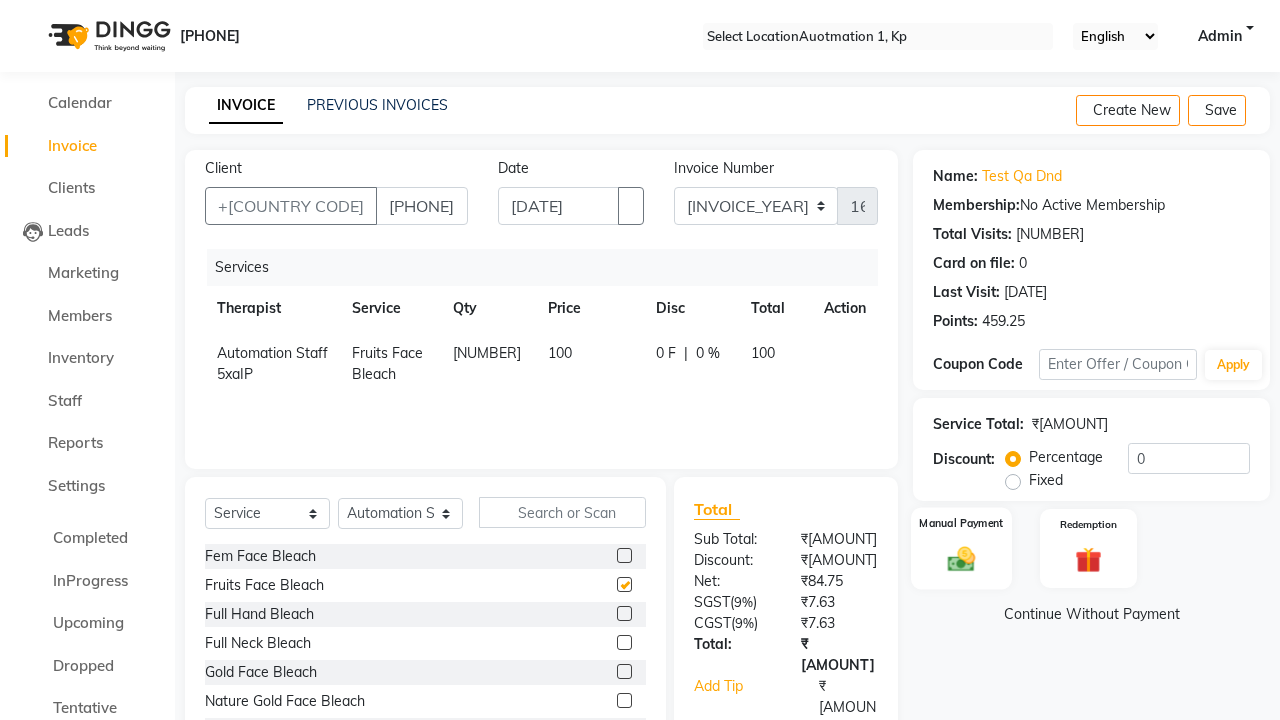 click at bounding box center (962, 558) 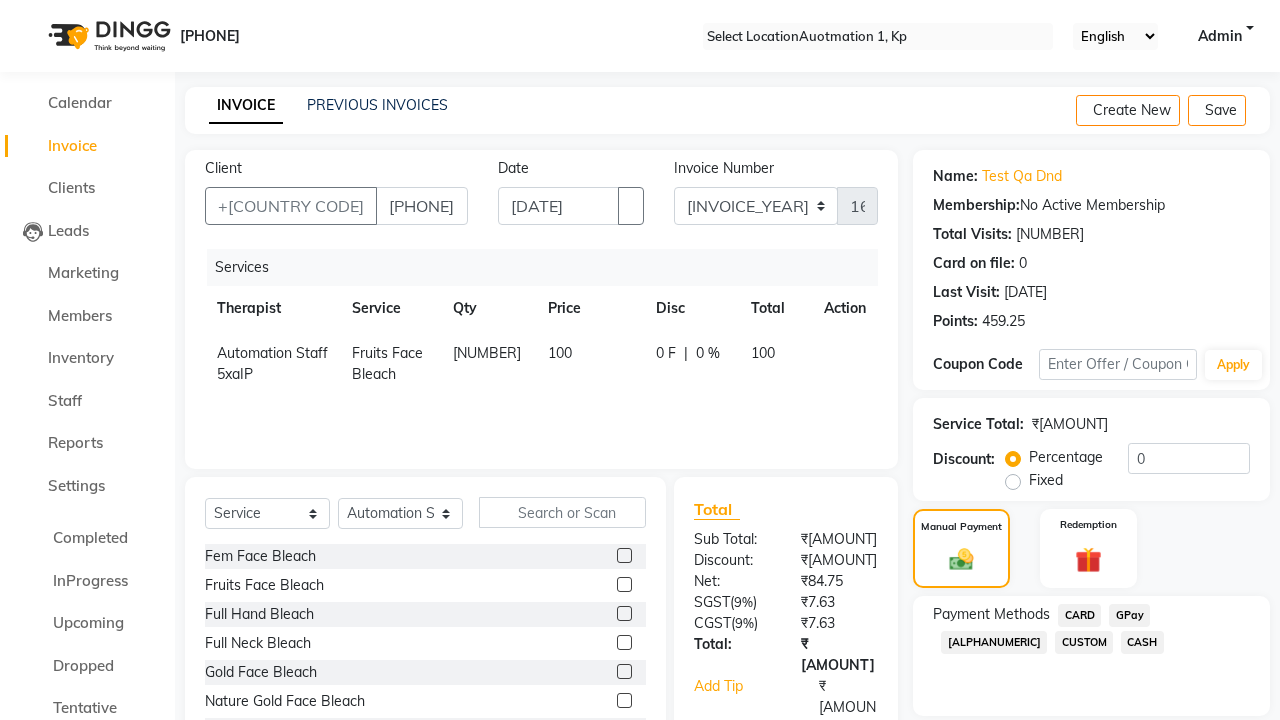 click on "CASH" at bounding box center (1079, 615) 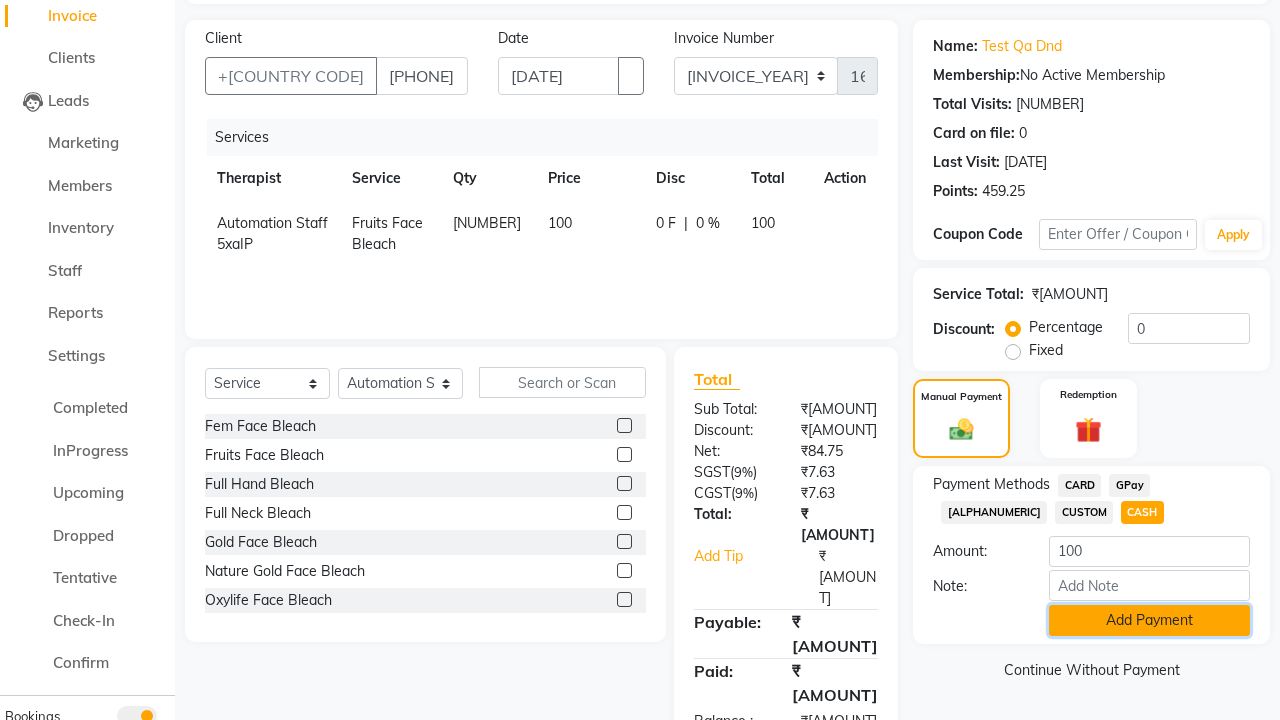 click on "Add Payment" at bounding box center [1149, 620] 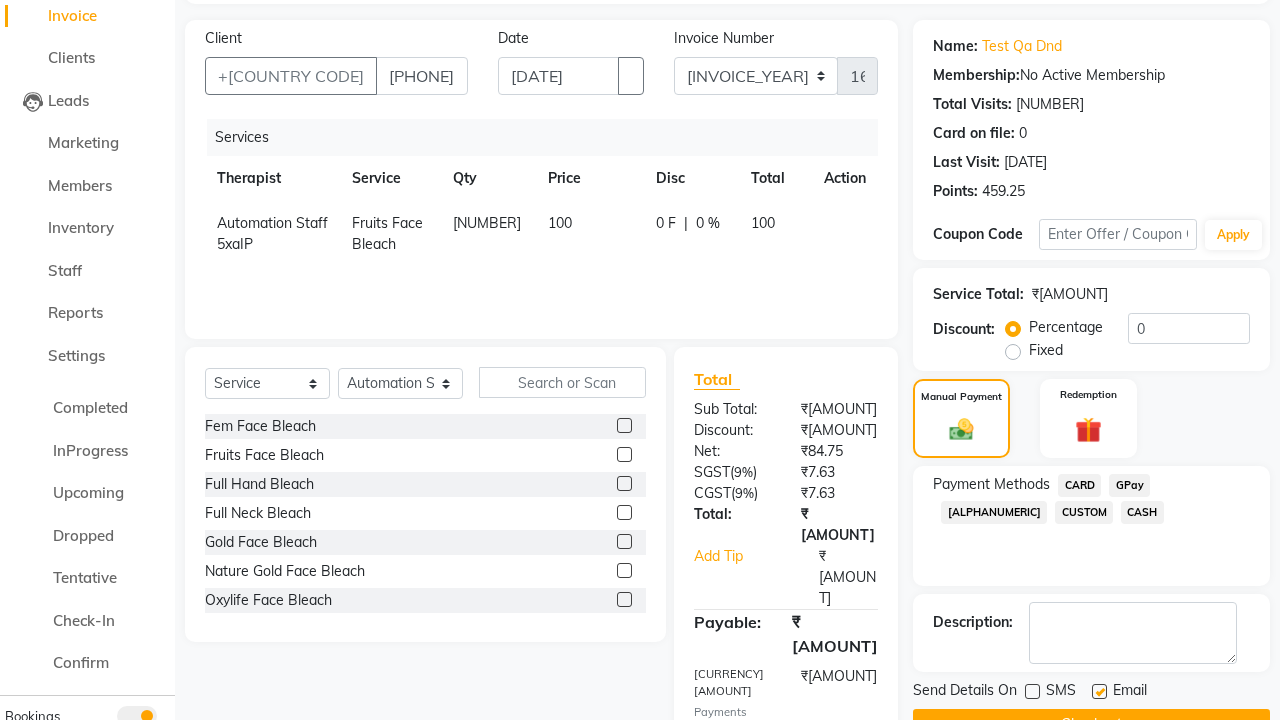 click at bounding box center [1099, 691] 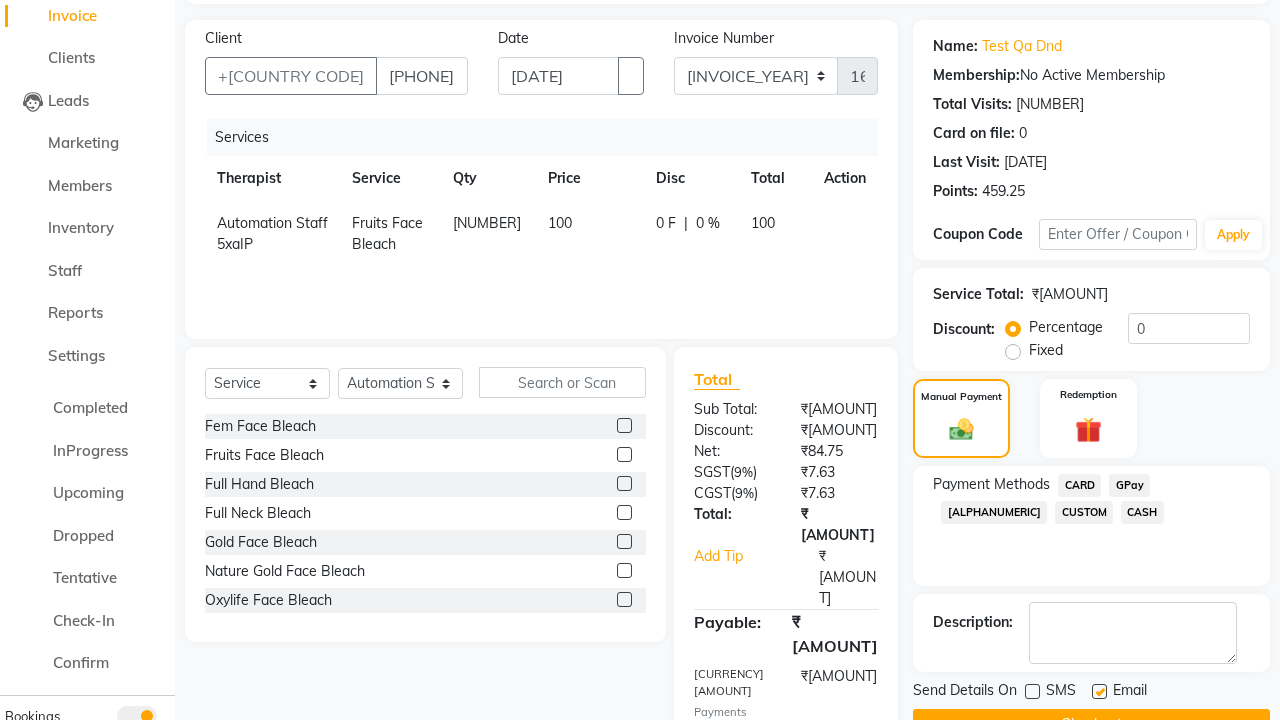 click at bounding box center (1098, 692) 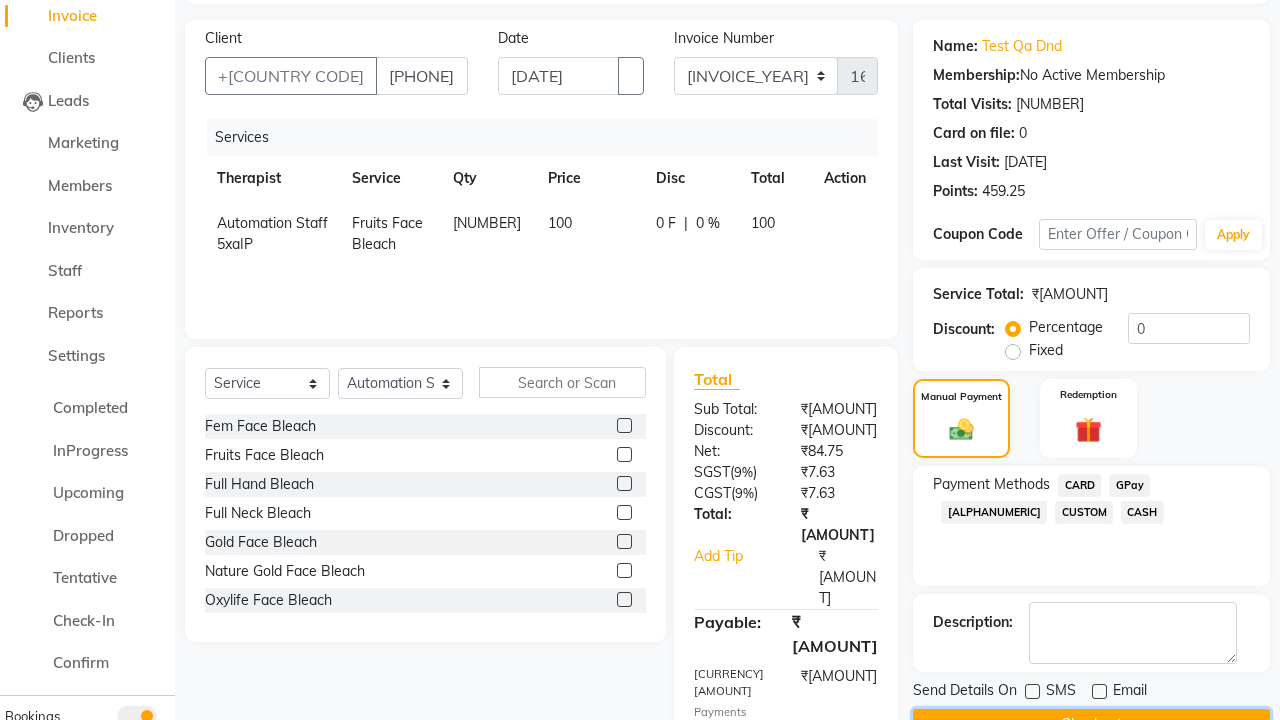 click on "Checkout" at bounding box center [1091, 724] 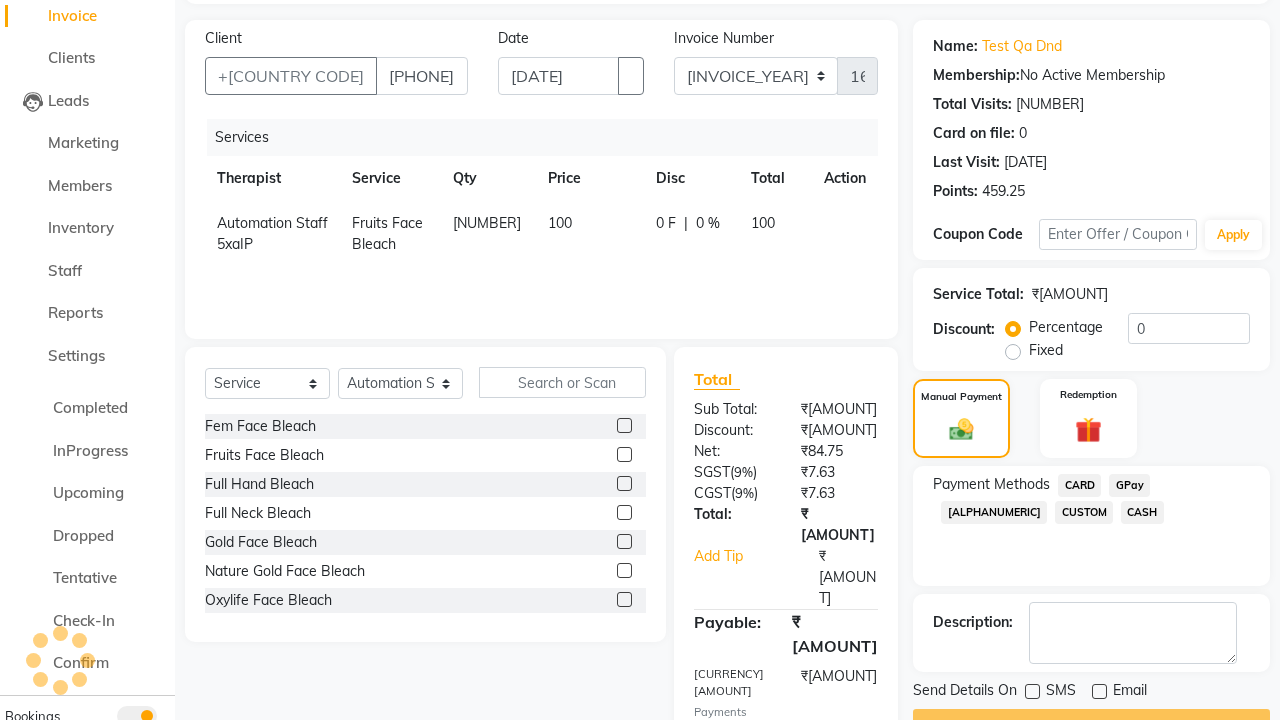scroll, scrollTop: 156, scrollLeft: 0, axis: vertical 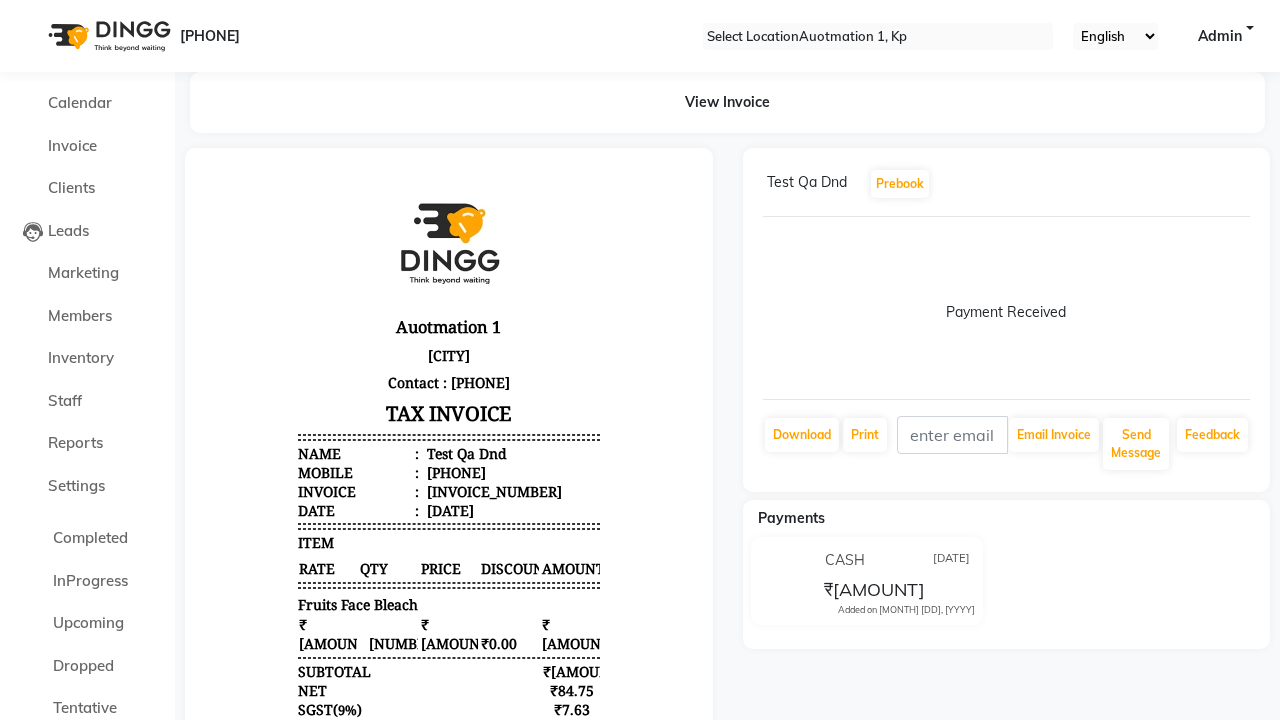 click on "Bill created successfully." at bounding box center [640, 911] 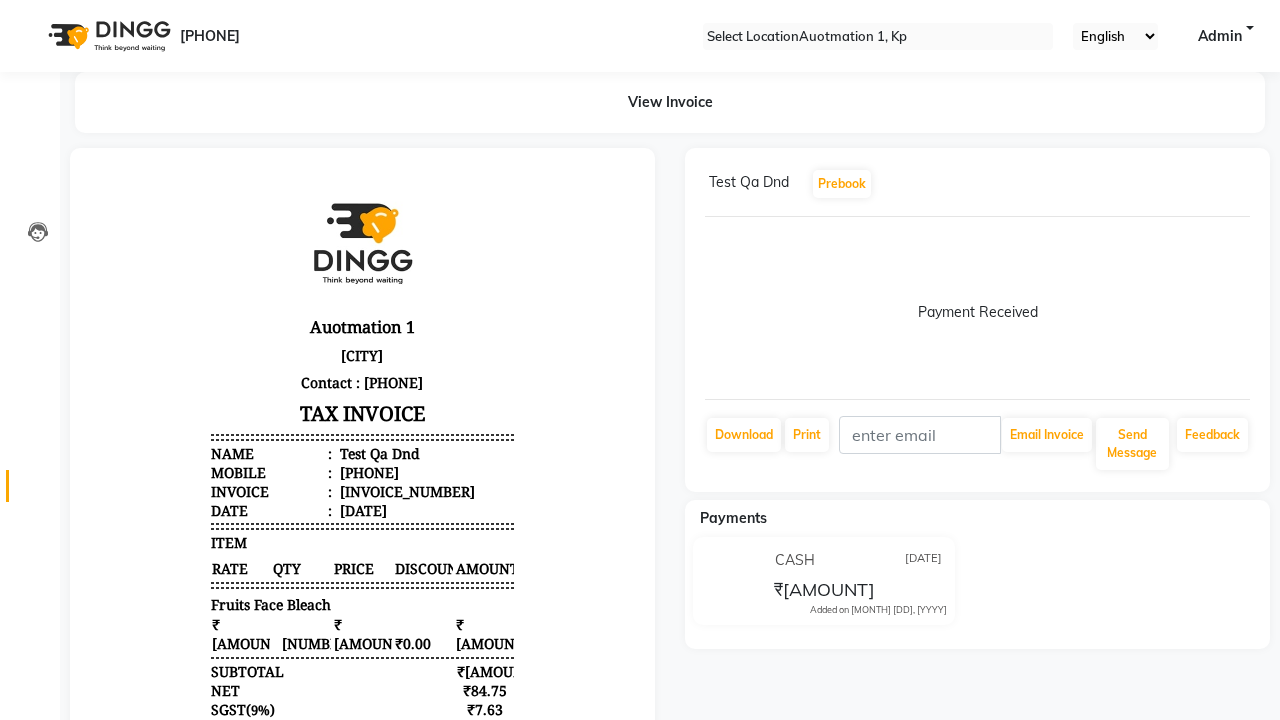 click at bounding box center (38, 491) 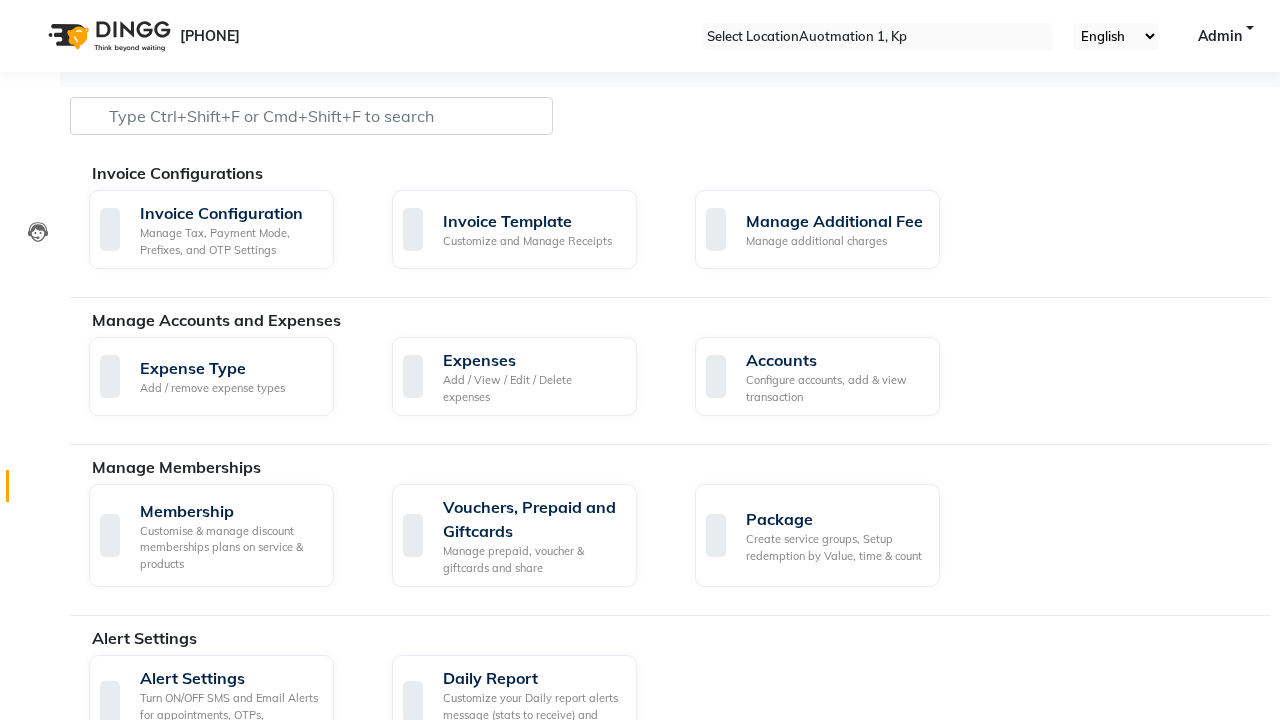 click on "Manage reset opening cash, change password." at bounding box center (835, 1603) 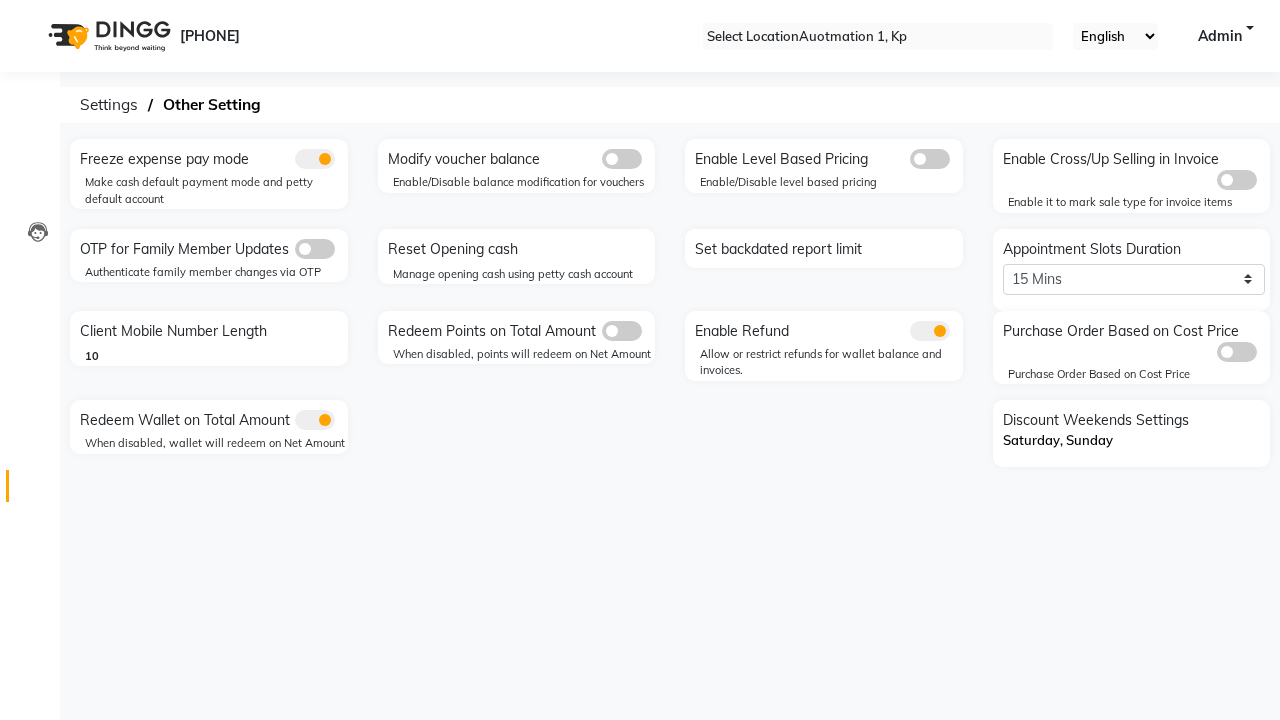 click on "Reset Opening cash" at bounding box center (519, 250) 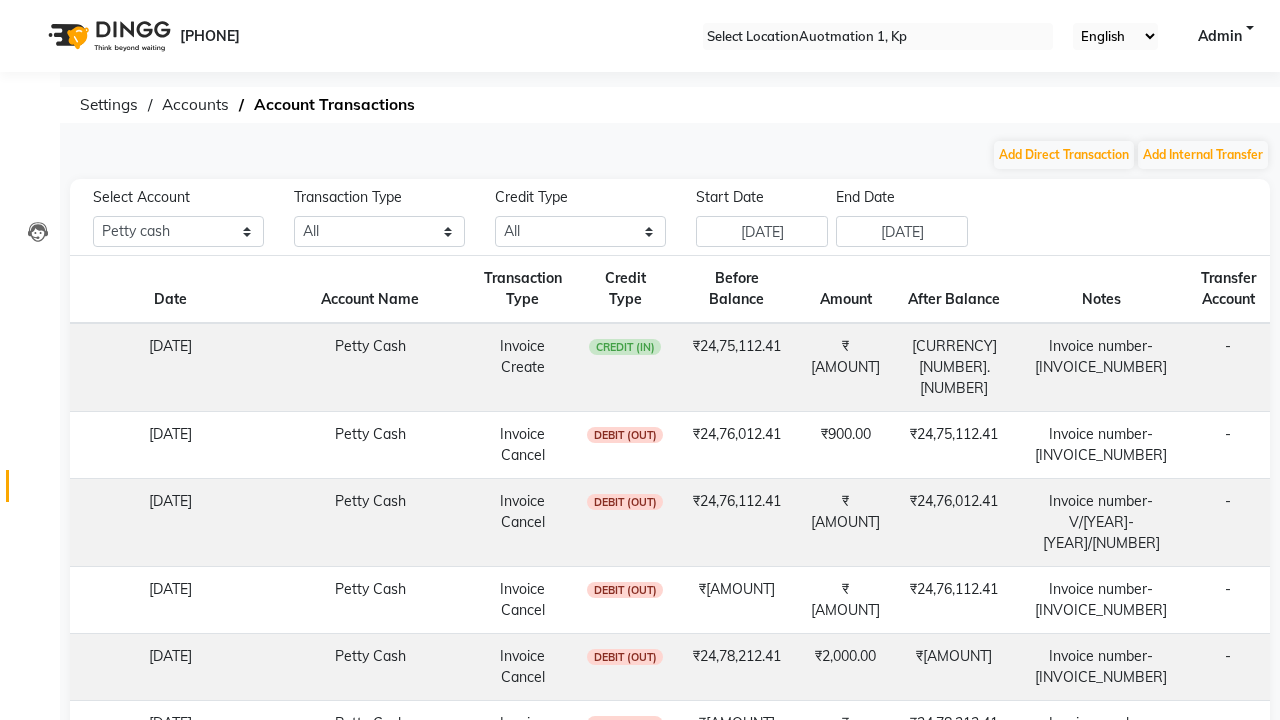 click on "Admin" at bounding box center (1220, 36) 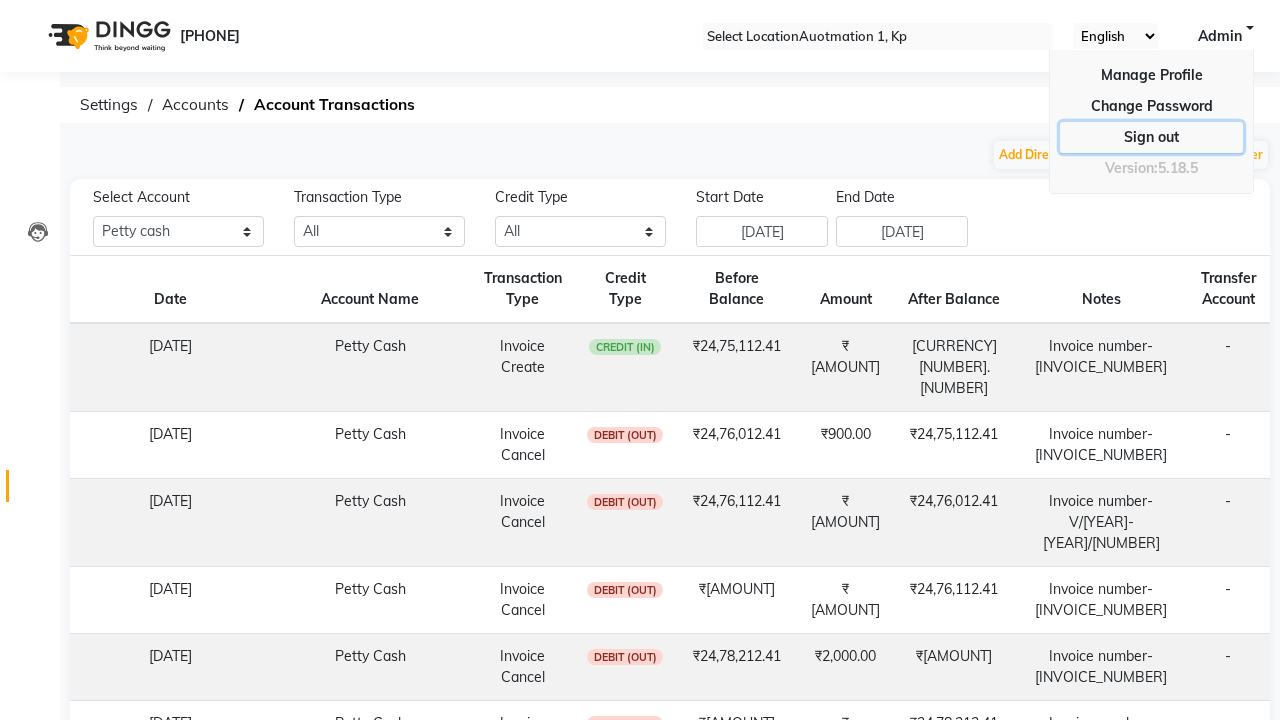 click on "Sign out" at bounding box center (1151, 106) 